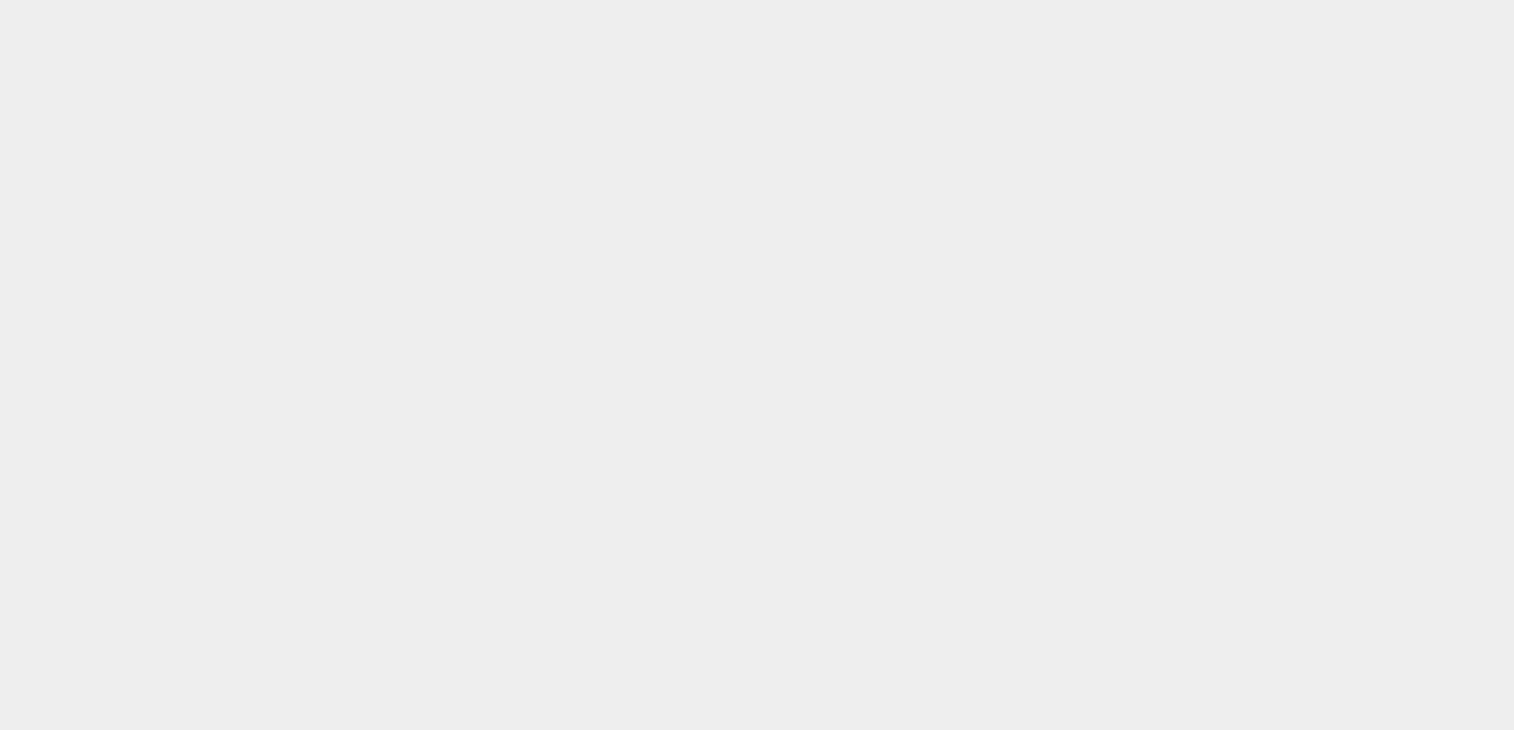 scroll, scrollTop: 0, scrollLeft: 0, axis: both 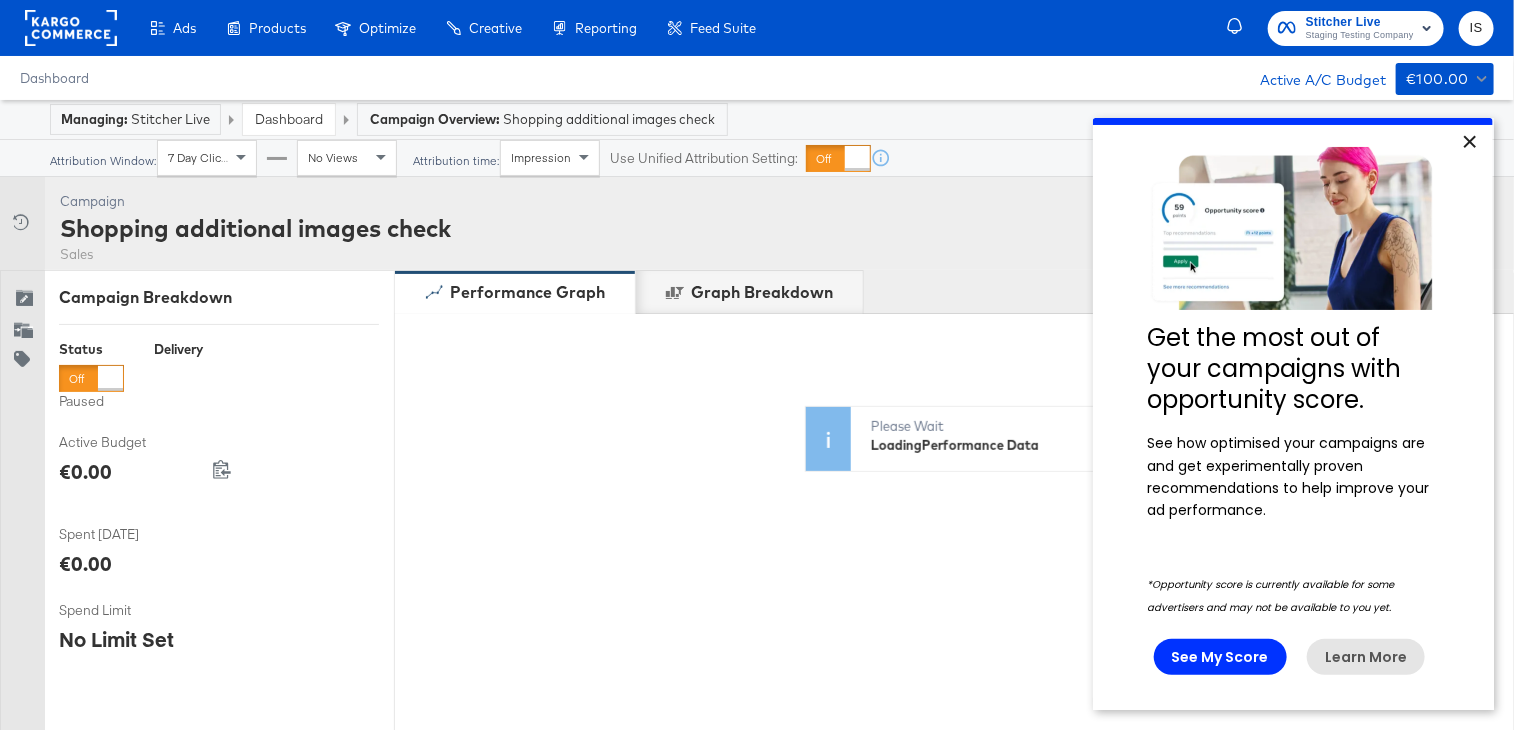 click on "×" at bounding box center [1468, 142] 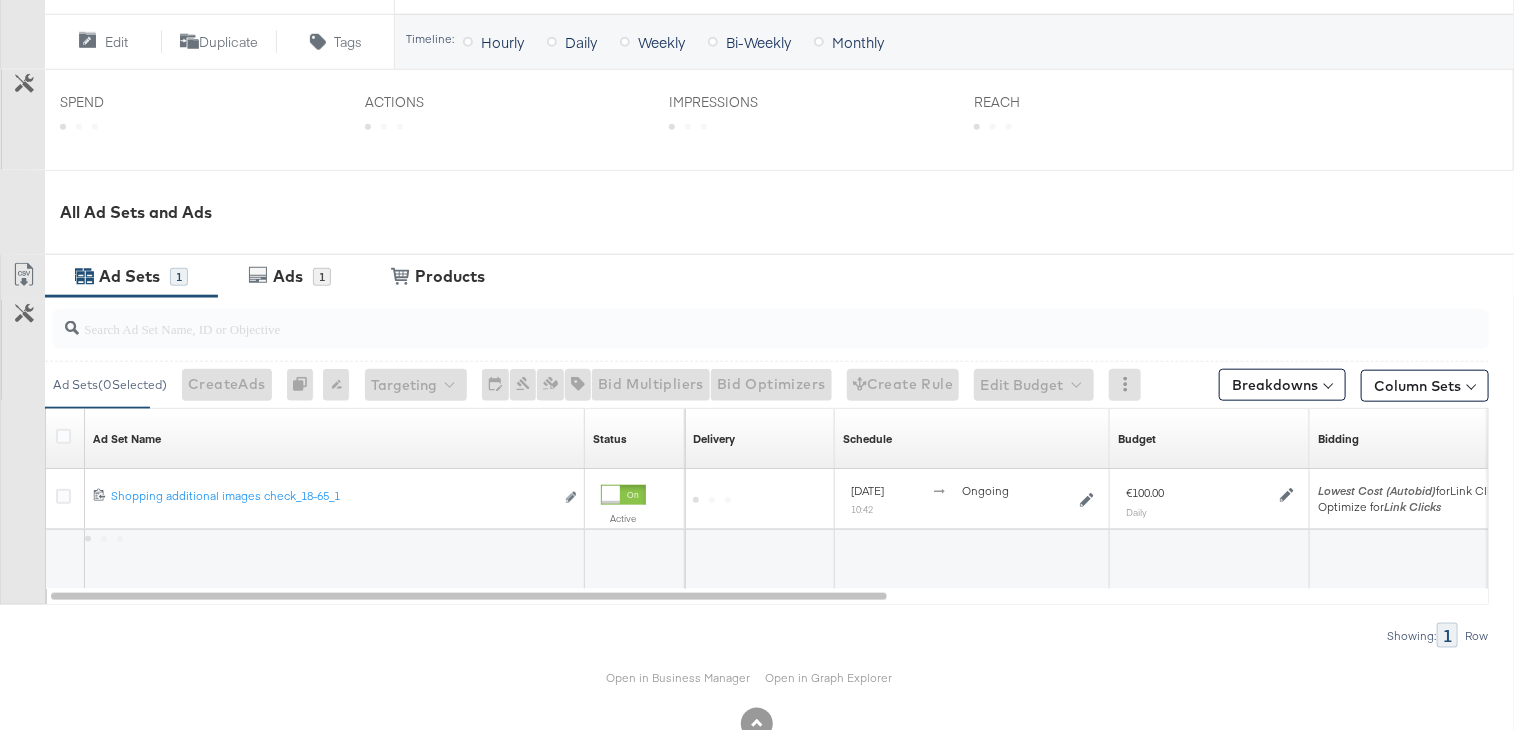 scroll, scrollTop: 793, scrollLeft: 0, axis: vertical 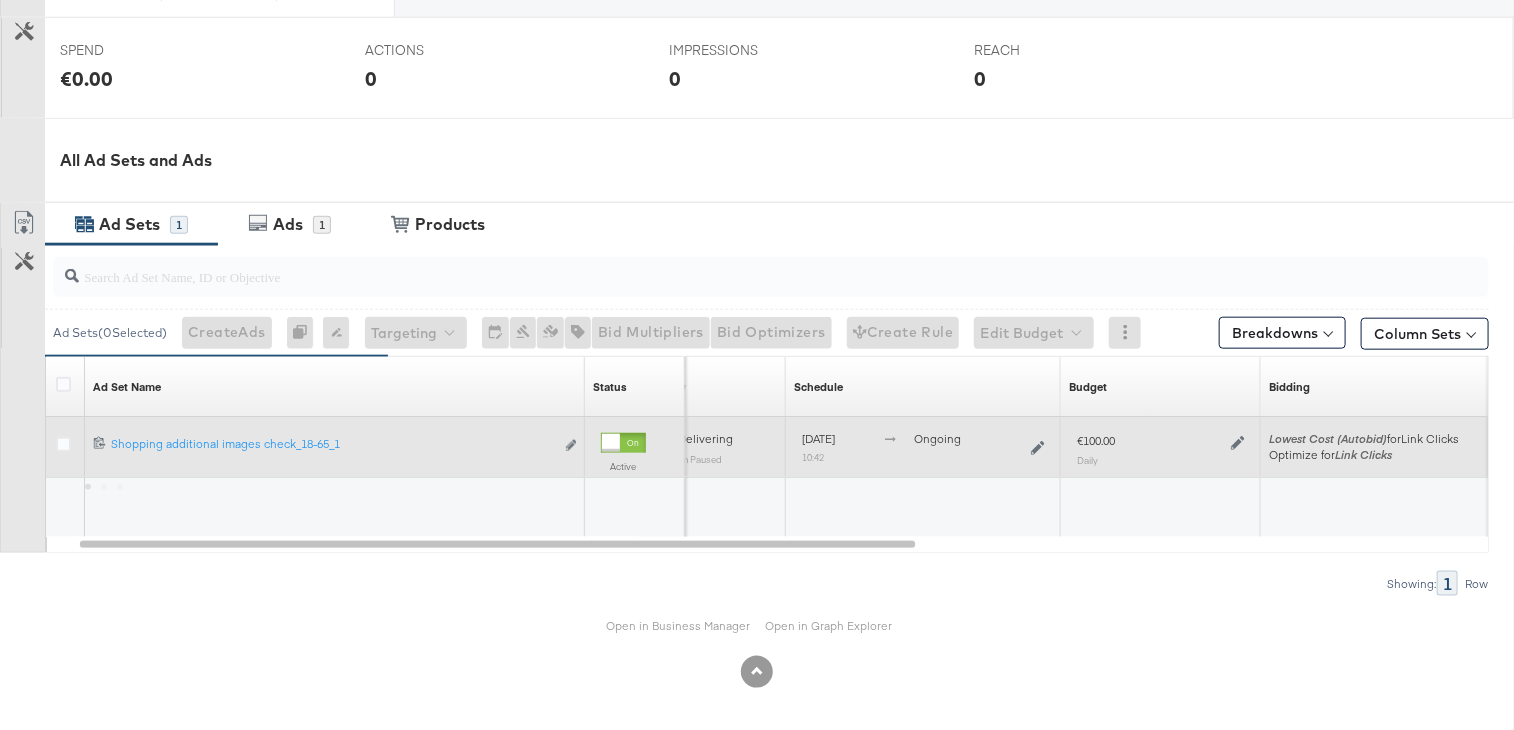 click at bounding box center [63, 444] 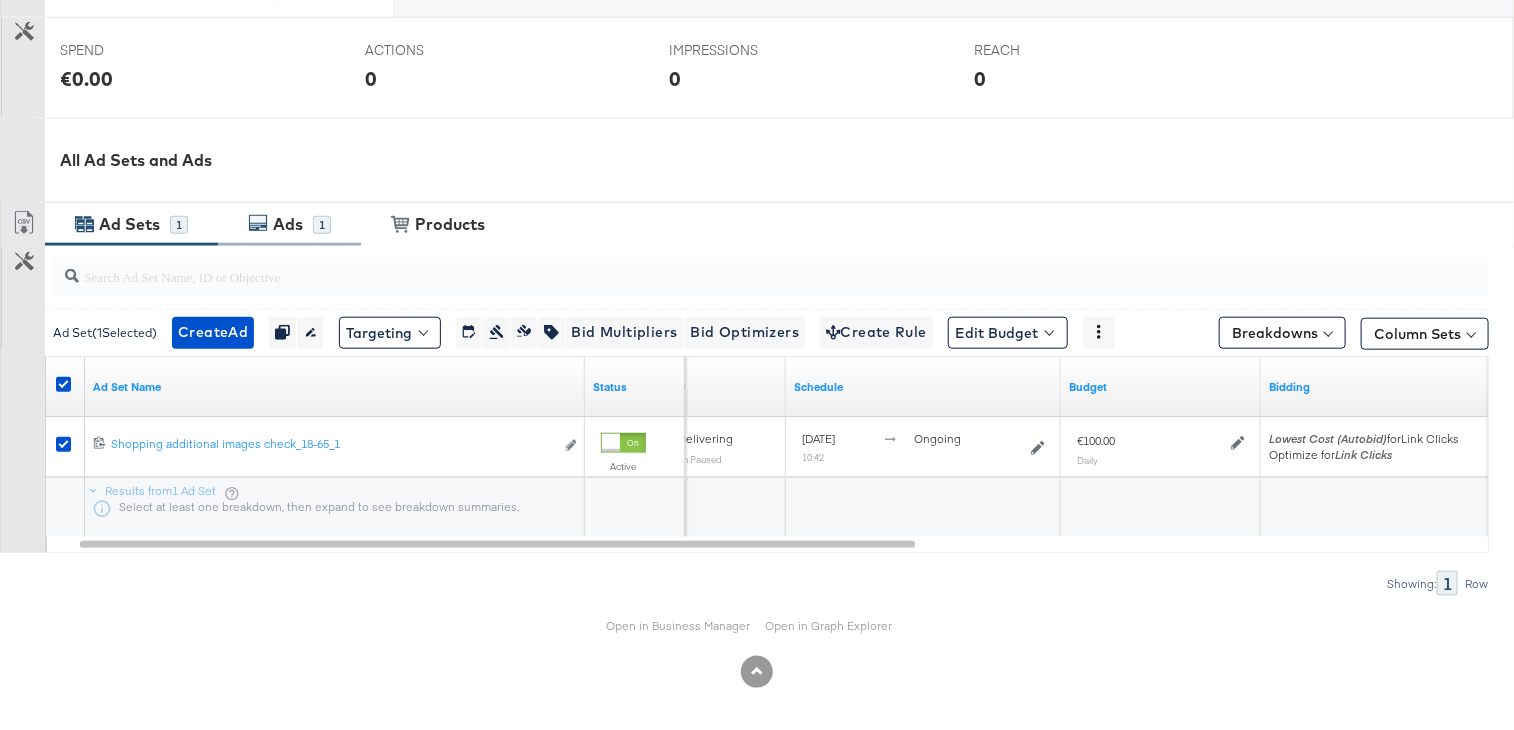 click on "Ads" at bounding box center [288, 224] 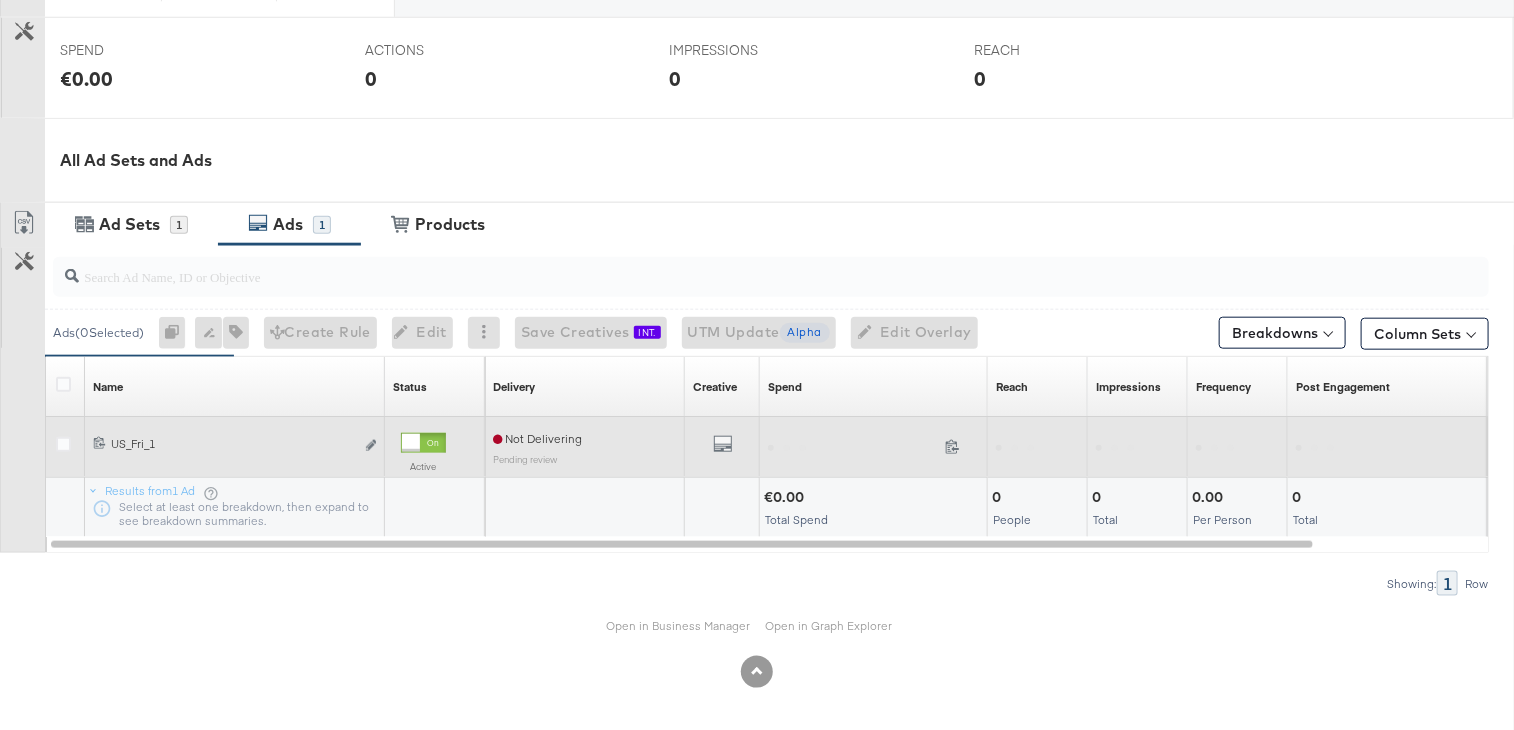 drag, startPoint x: 58, startPoint y: 440, endPoint x: 97, endPoint y: 434, distance: 39.45884 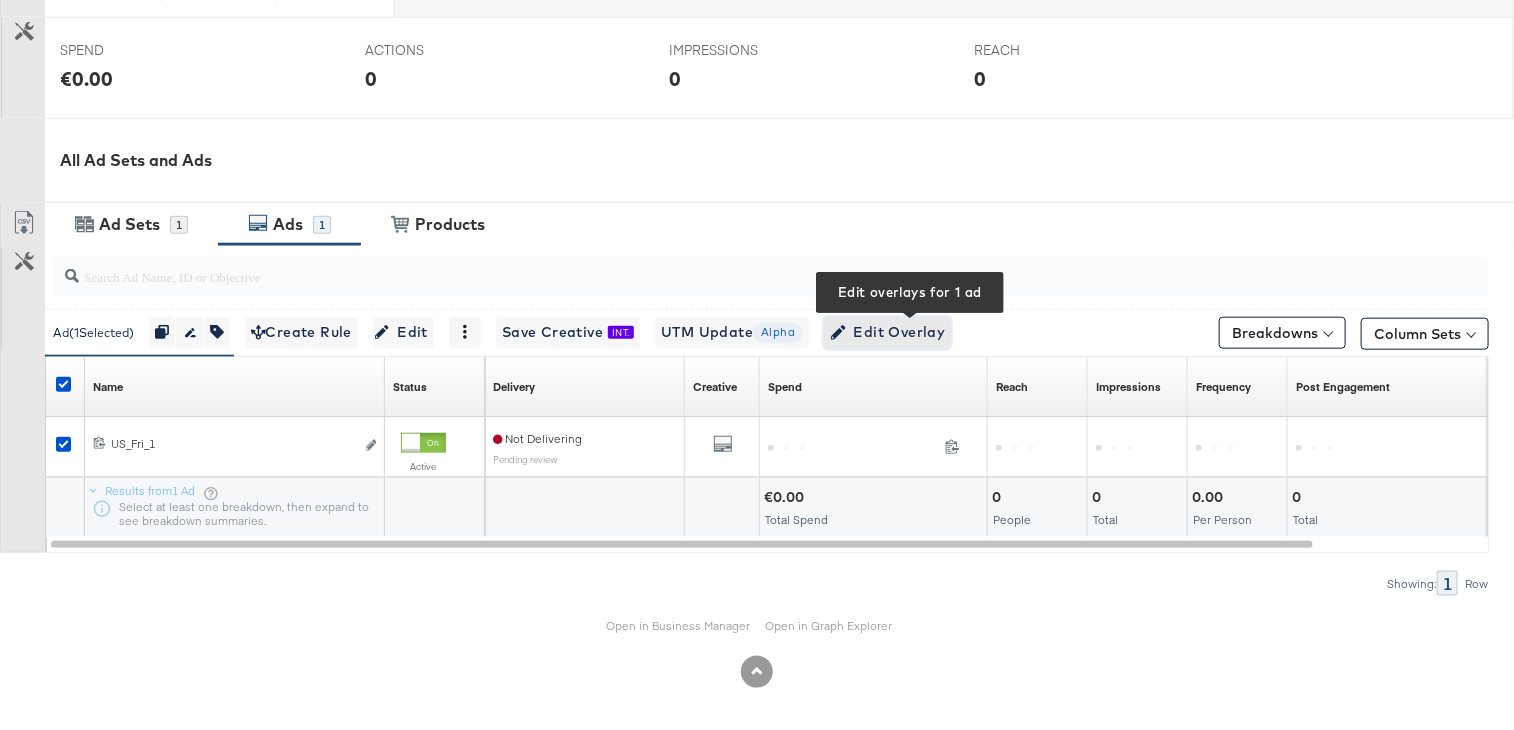 click on "Edit Overlay Edit overlays for 1 ad" at bounding box center (887, 332) 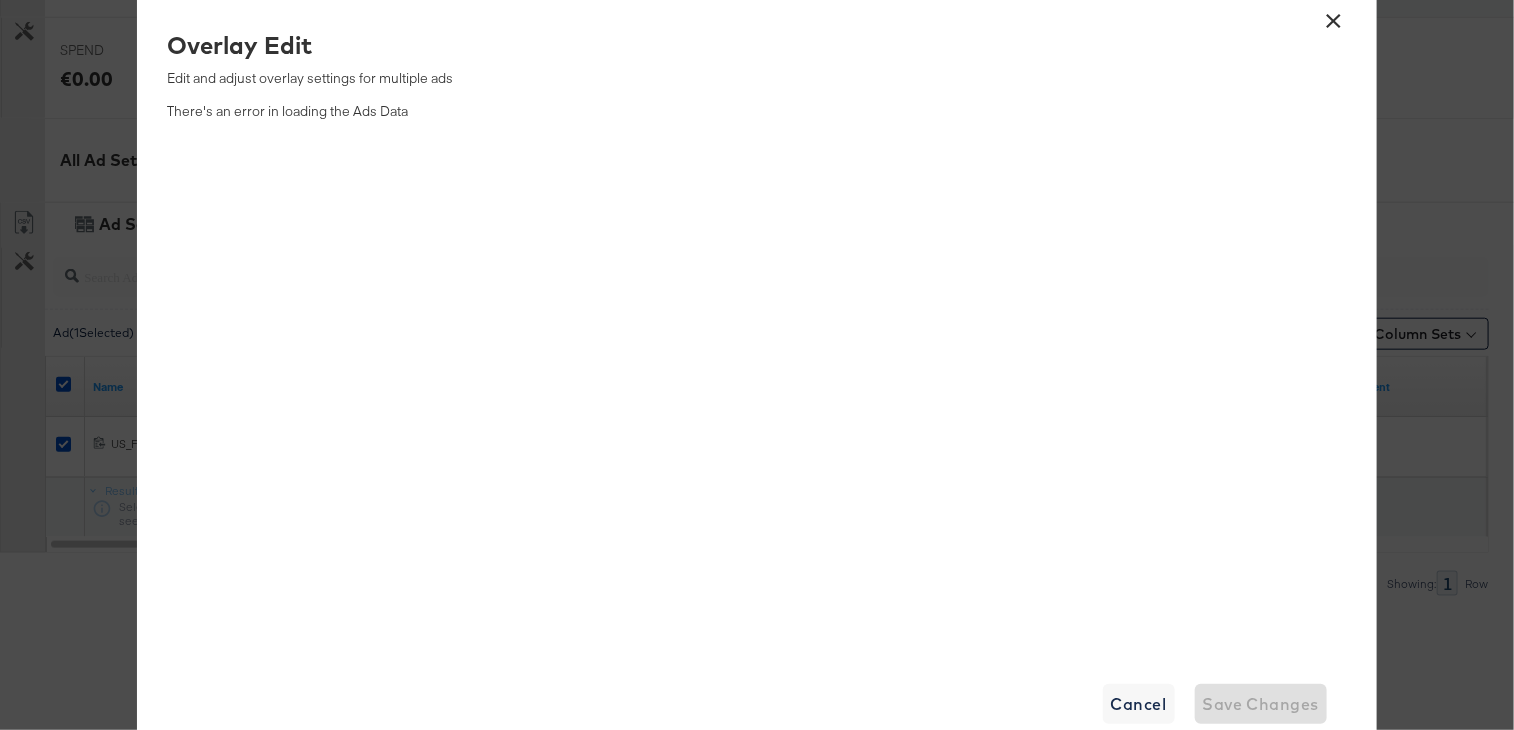 click on "×" at bounding box center [1334, 16] 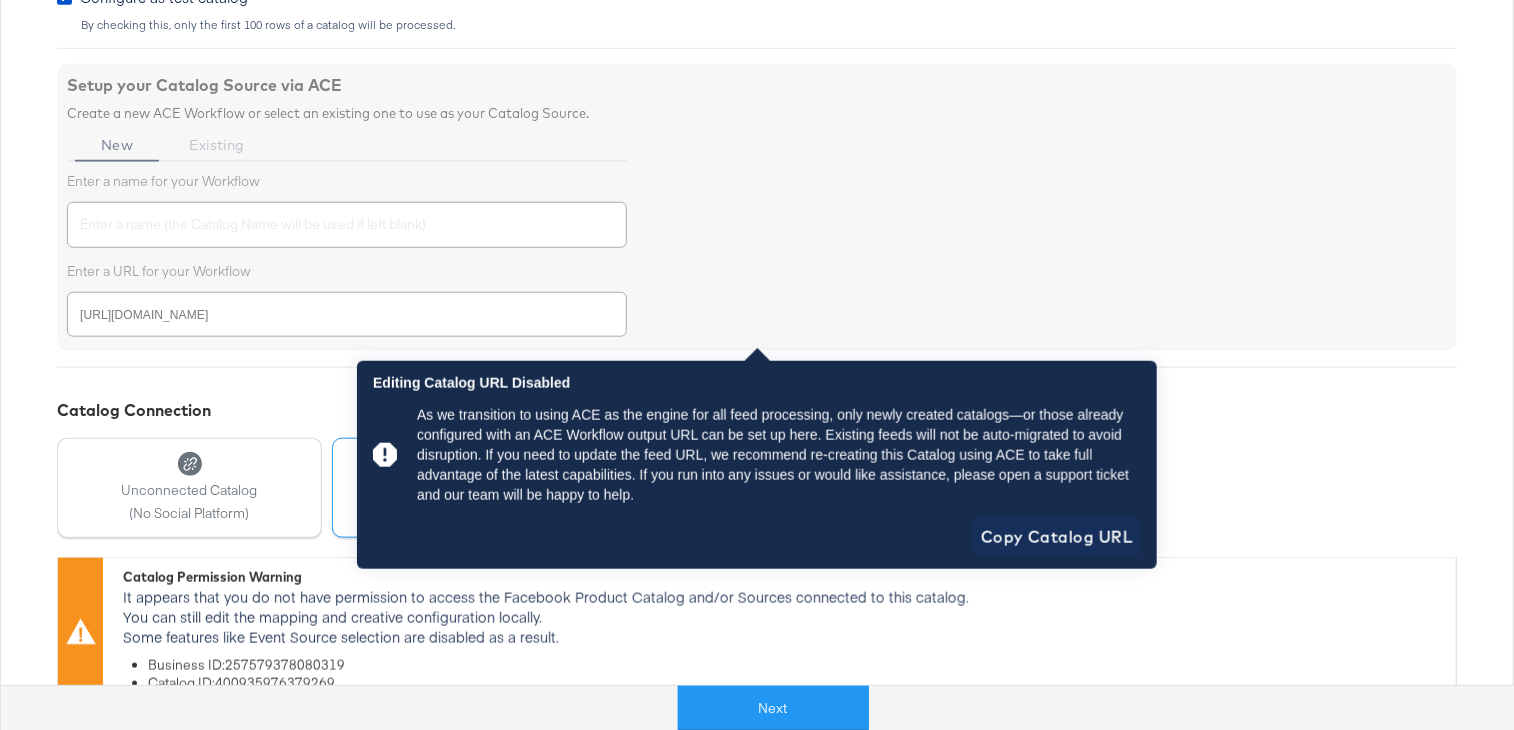 scroll, scrollTop: 722, scrollLeft: 0, axis: vertical 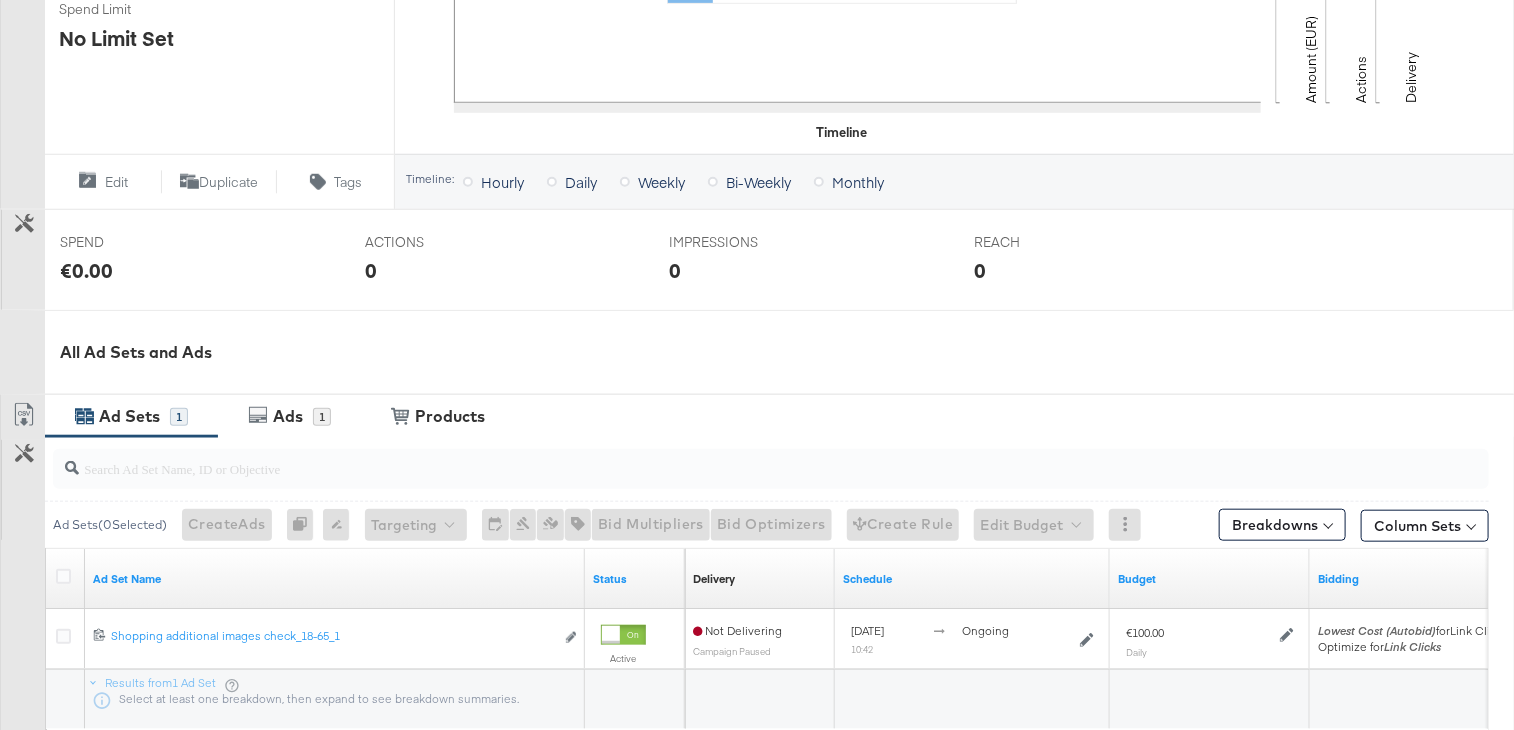 drag, startPoint x: 65, startPoint y: 628, endPoint x: 170, endPoint y: 537, distance: 138.94603 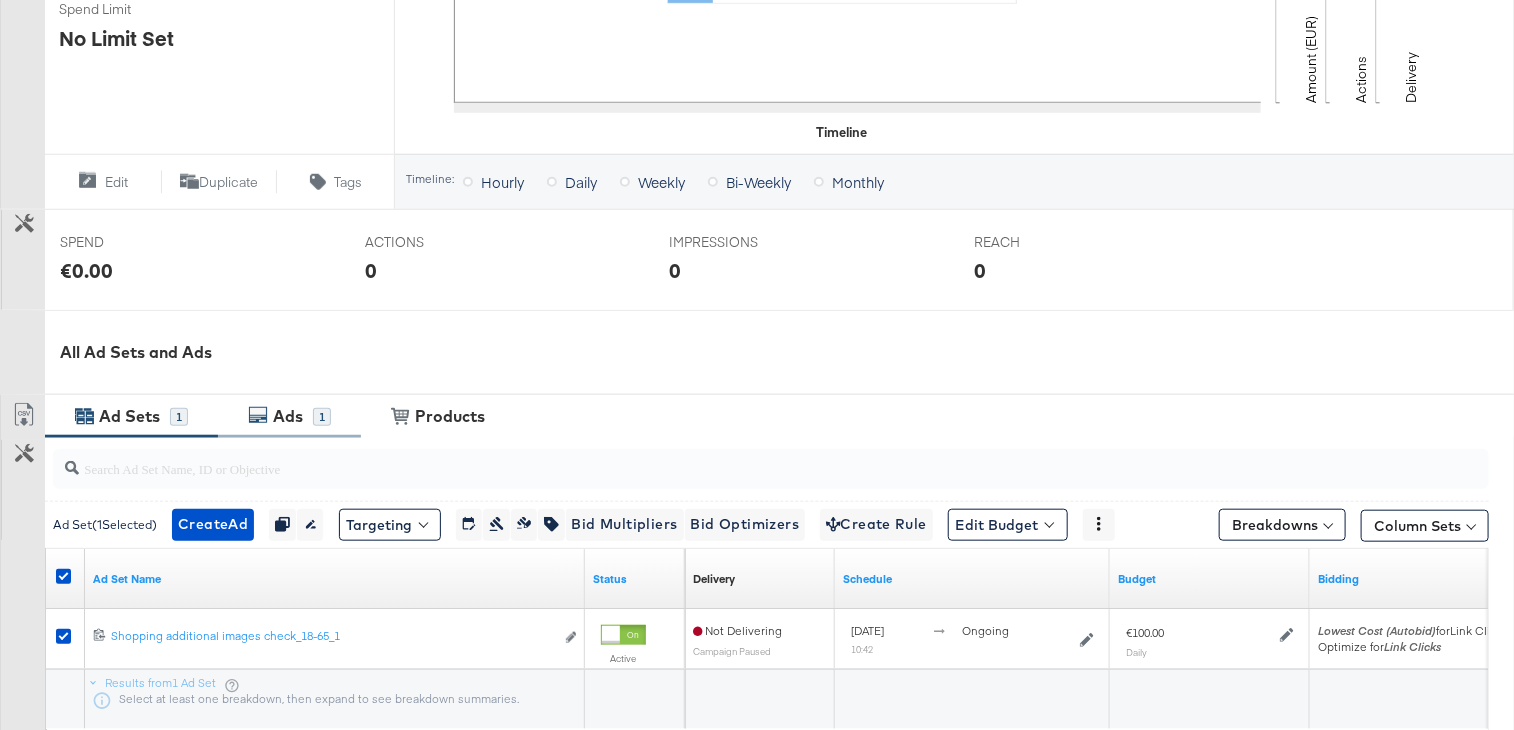 click on "Ads" at bounding box center (288, 416) 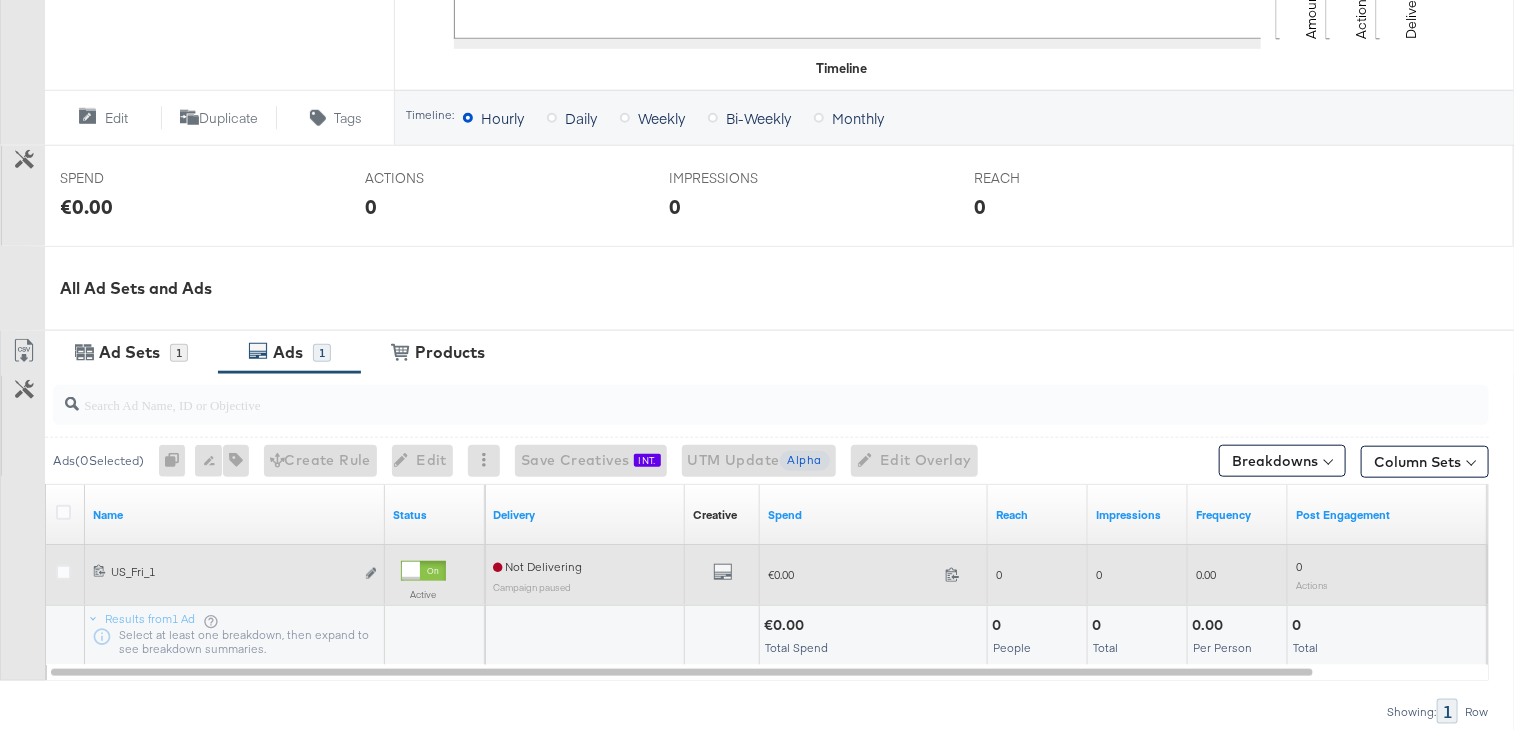 scroll, scrollTop: 675, scrollLeft: 0, axis: vertical 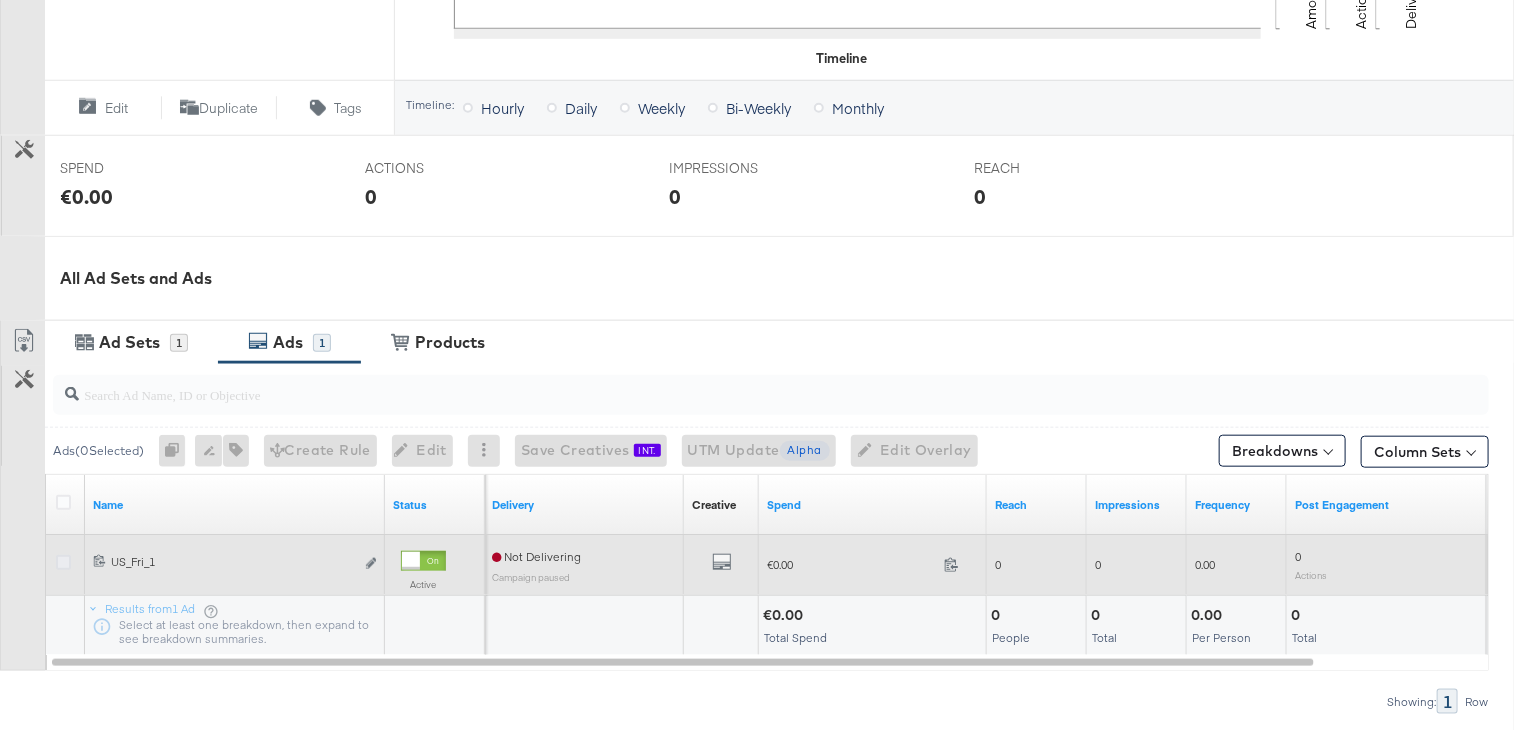 click at bounding box center [63, 562] 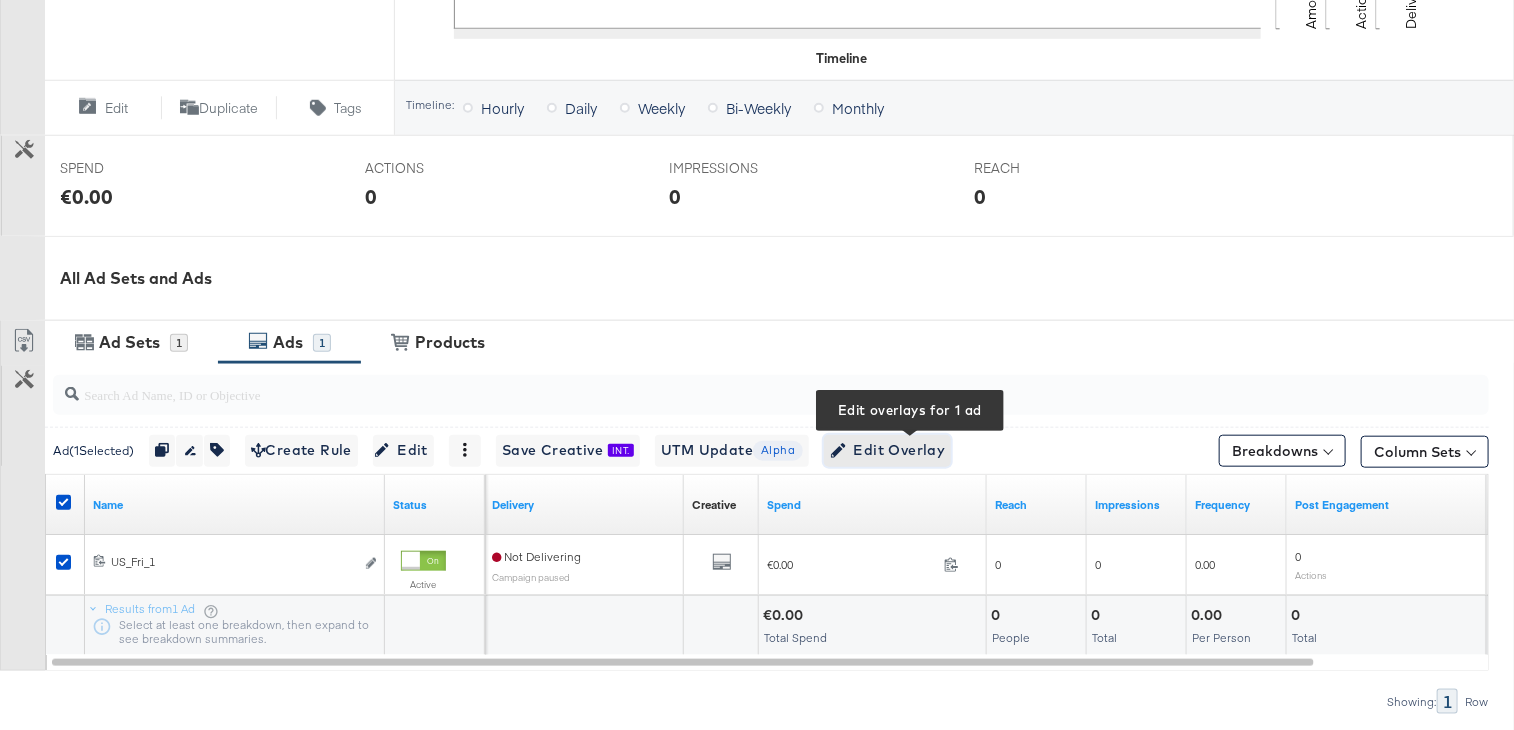 click on "Edit Overlay Edit overlays for 1 ad" at bounding box center [887, 450] 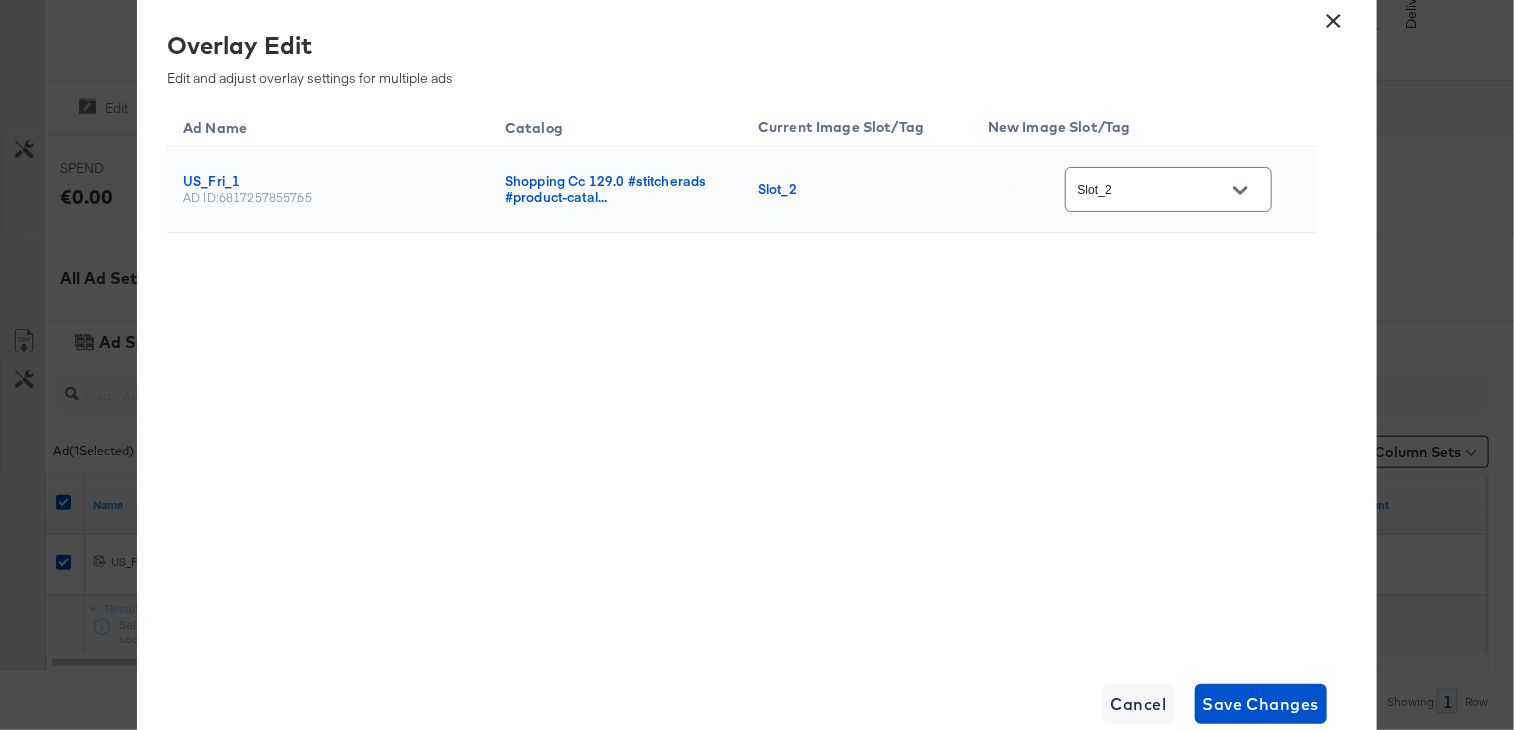click 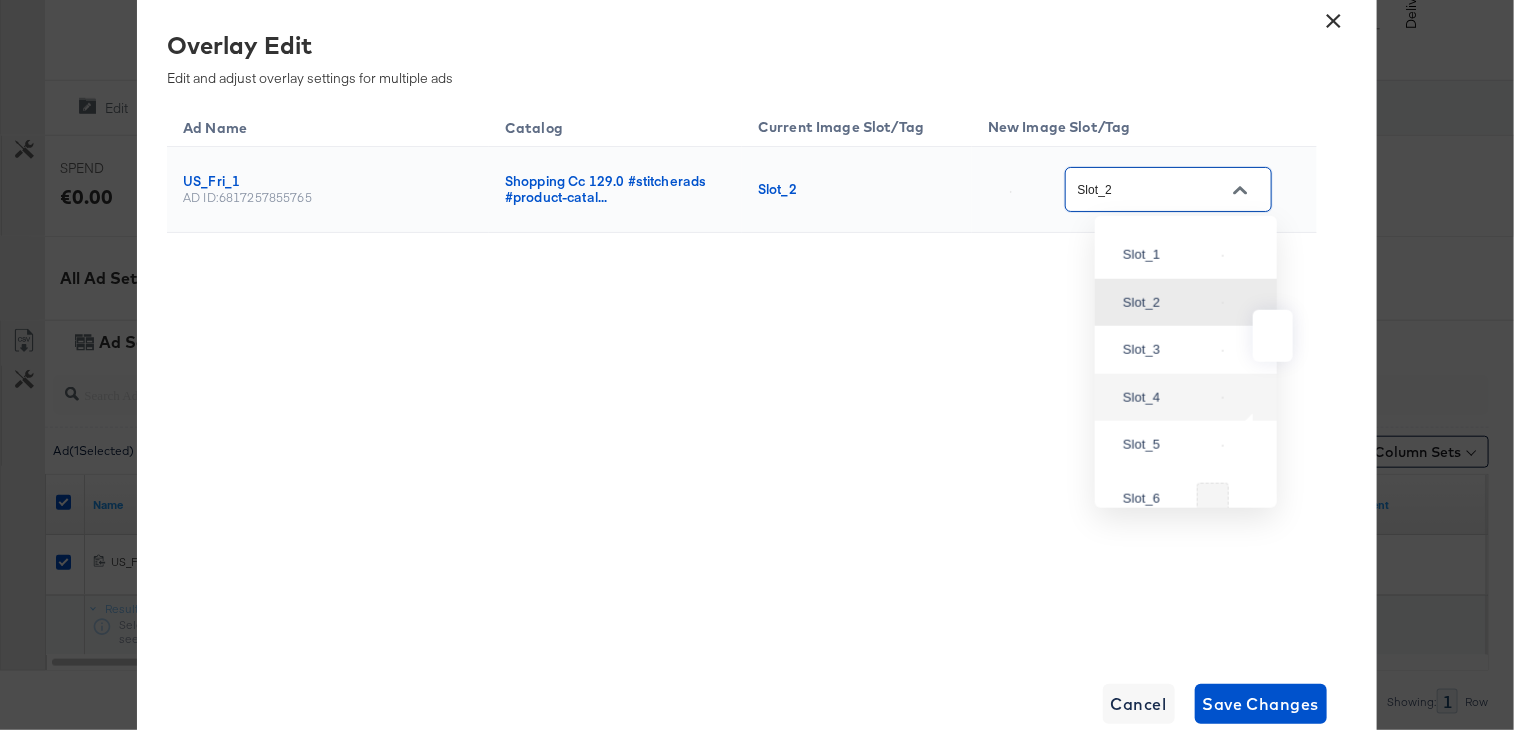 scroll, scrollTop: 86, scrollLeft: 0, axis: vertical 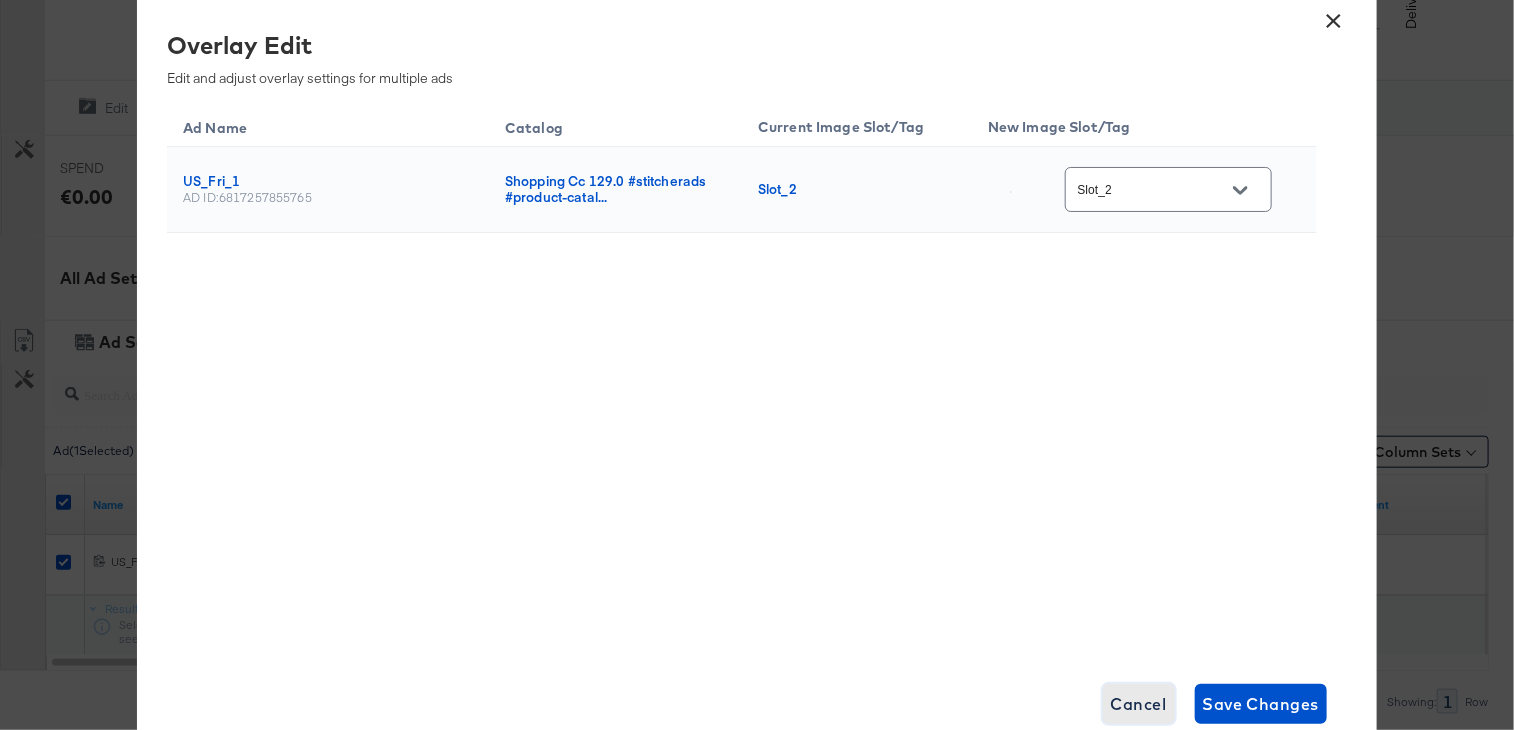 click on "Cancel" at bounding box center (1139, 704) 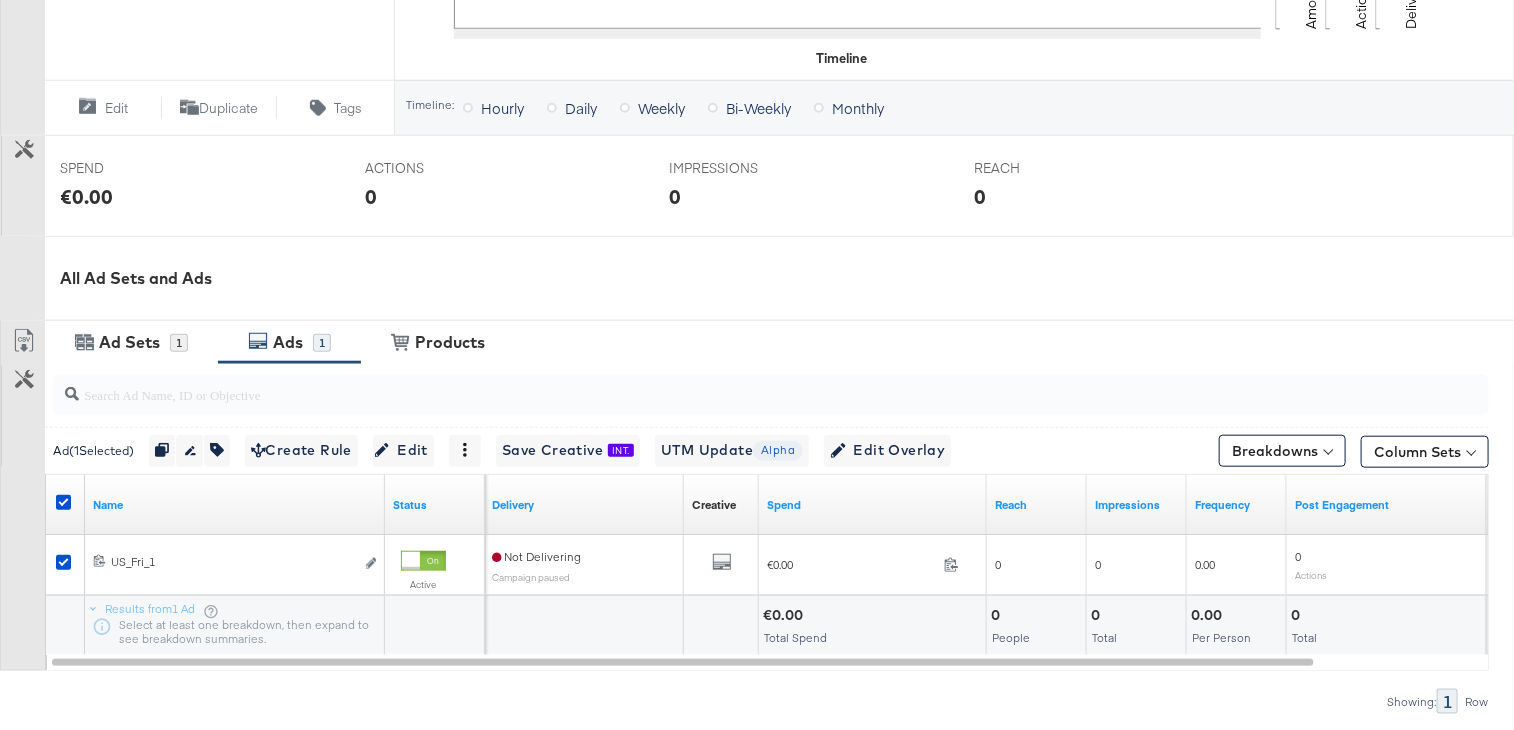 scroll, scrollTop: 0, scrollLeft: 0, axis: both 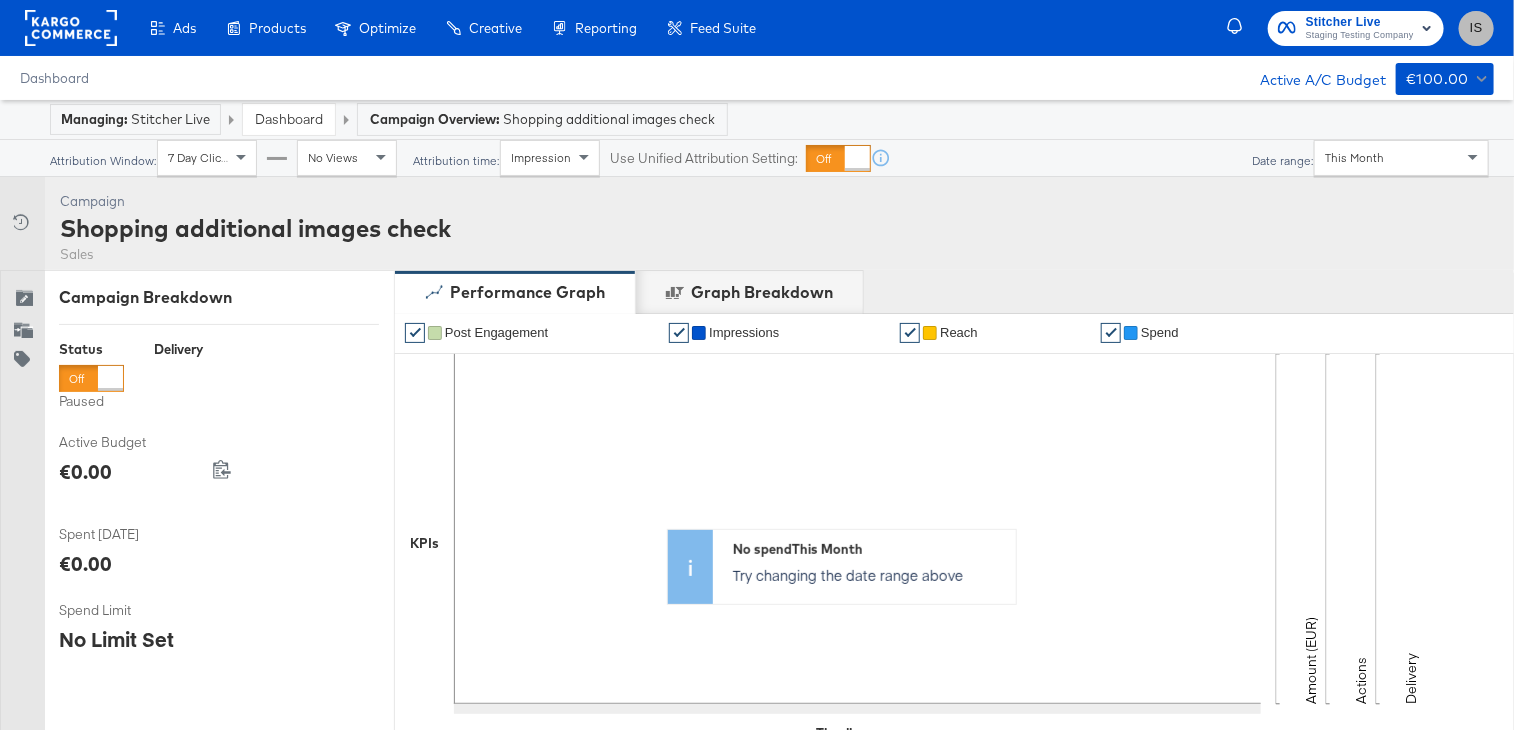 click on "IS" at bounding box center [1476, 28] 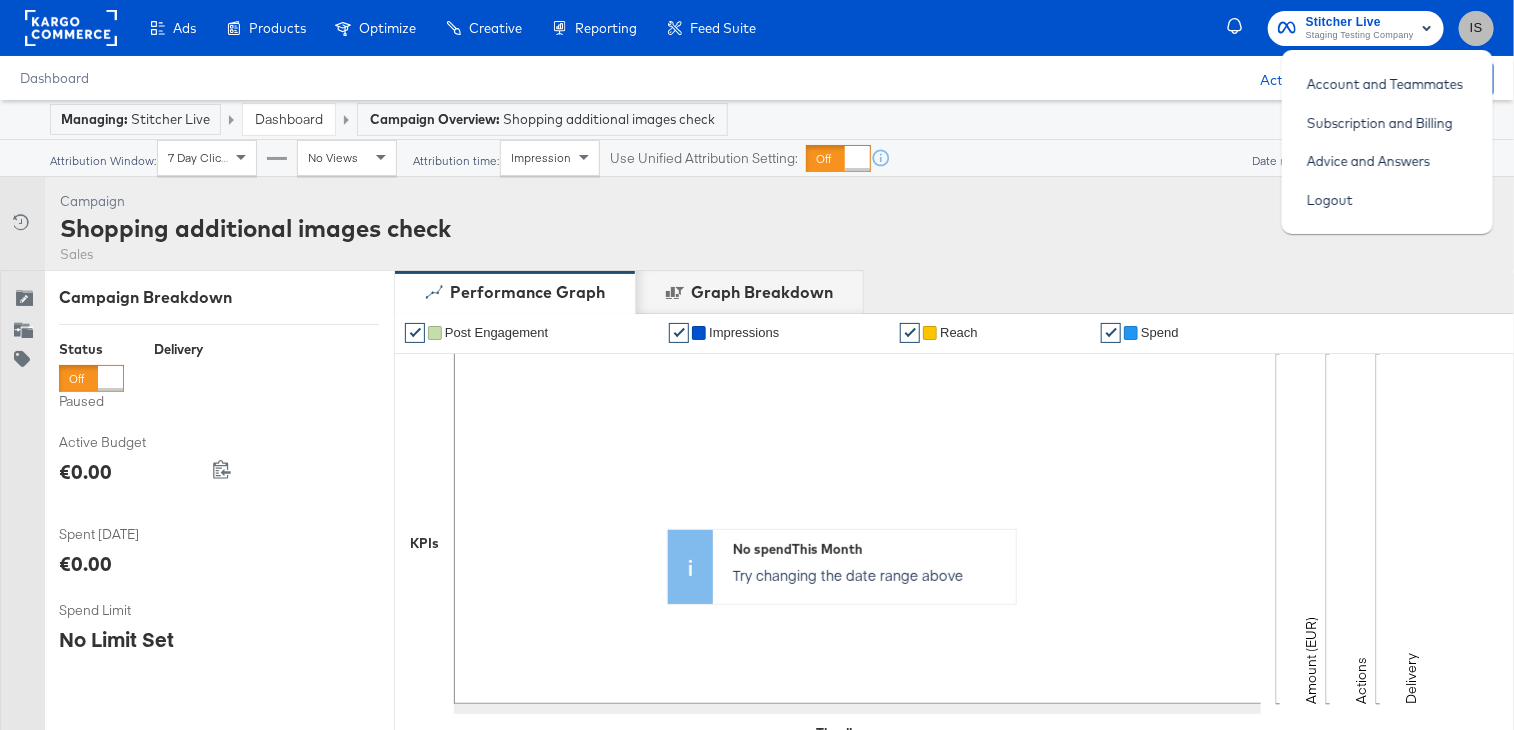 click on "IS" at bounding box center [1476, 28] 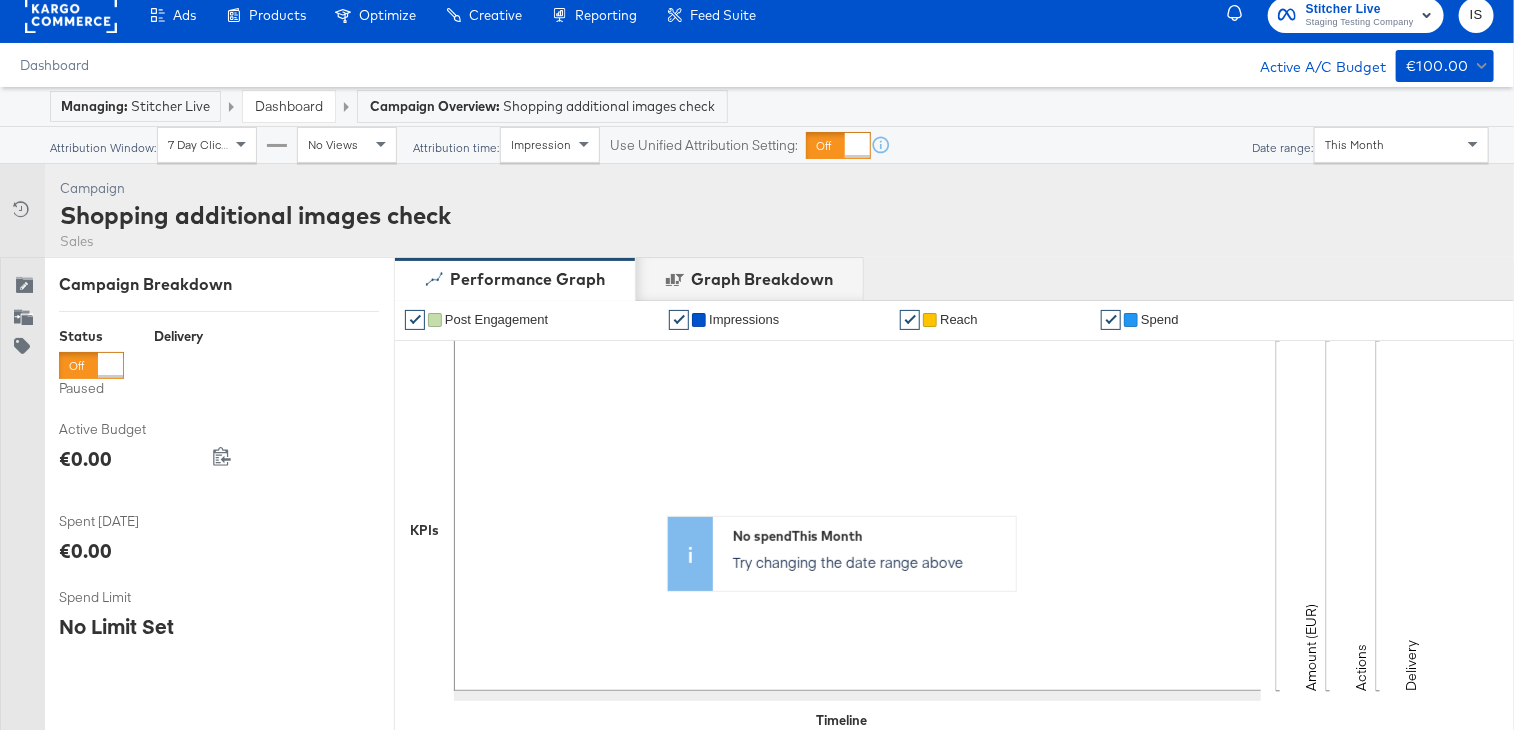 scroll, scrollTop: 0, scrollLeft: 0, axis: both 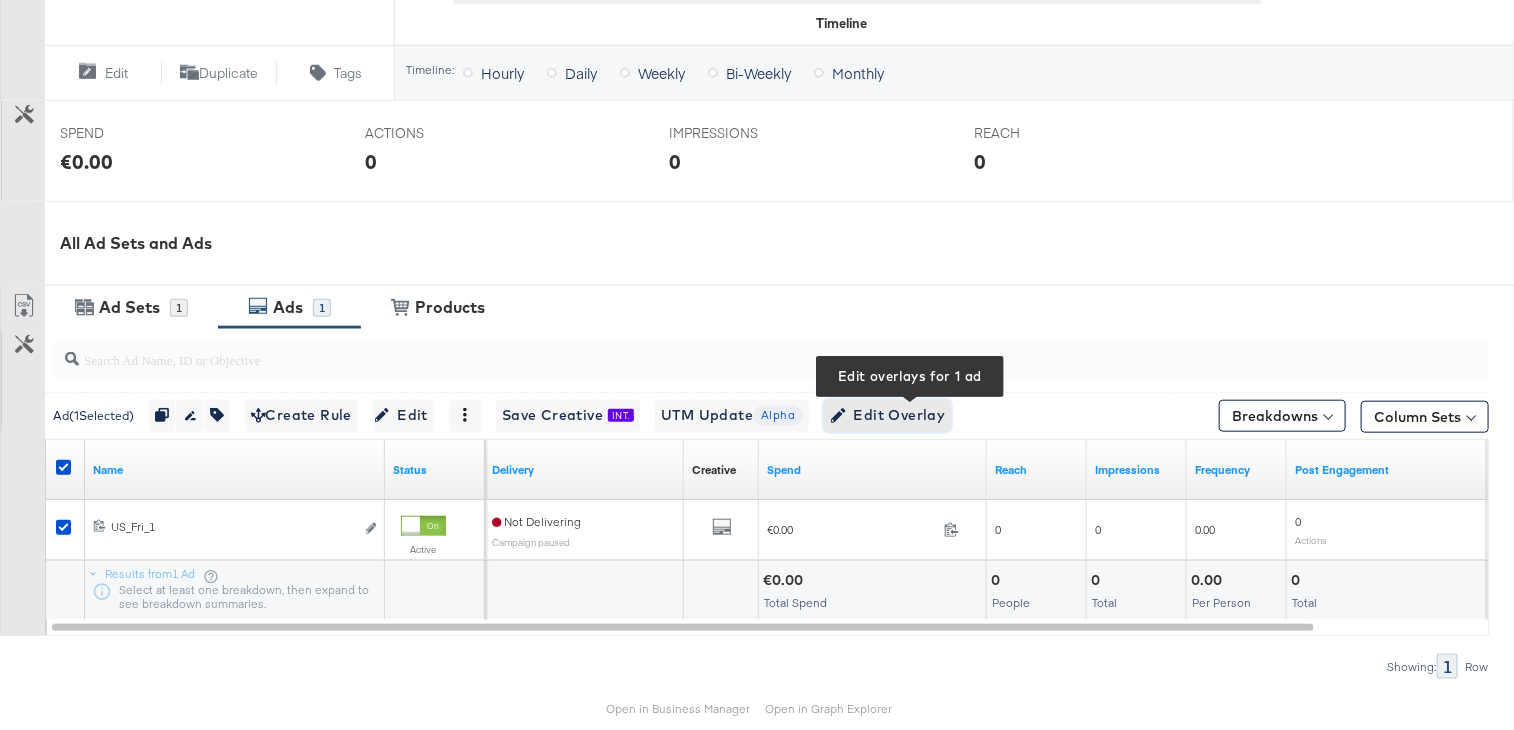 click on "Edit Overlay Edit overlays for 1 ad" at bounding box center (887, 415) 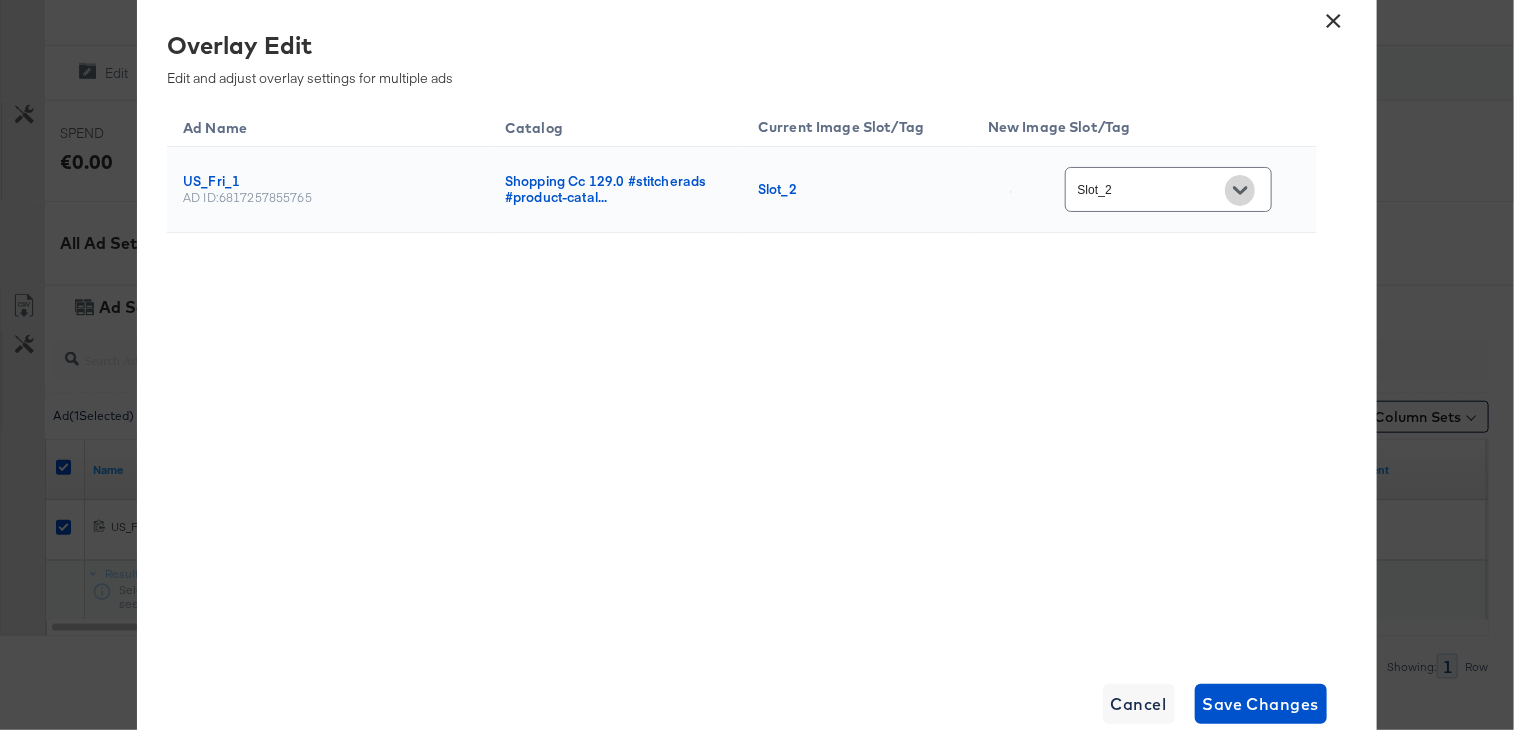 click at bounding box center [1240, 190] 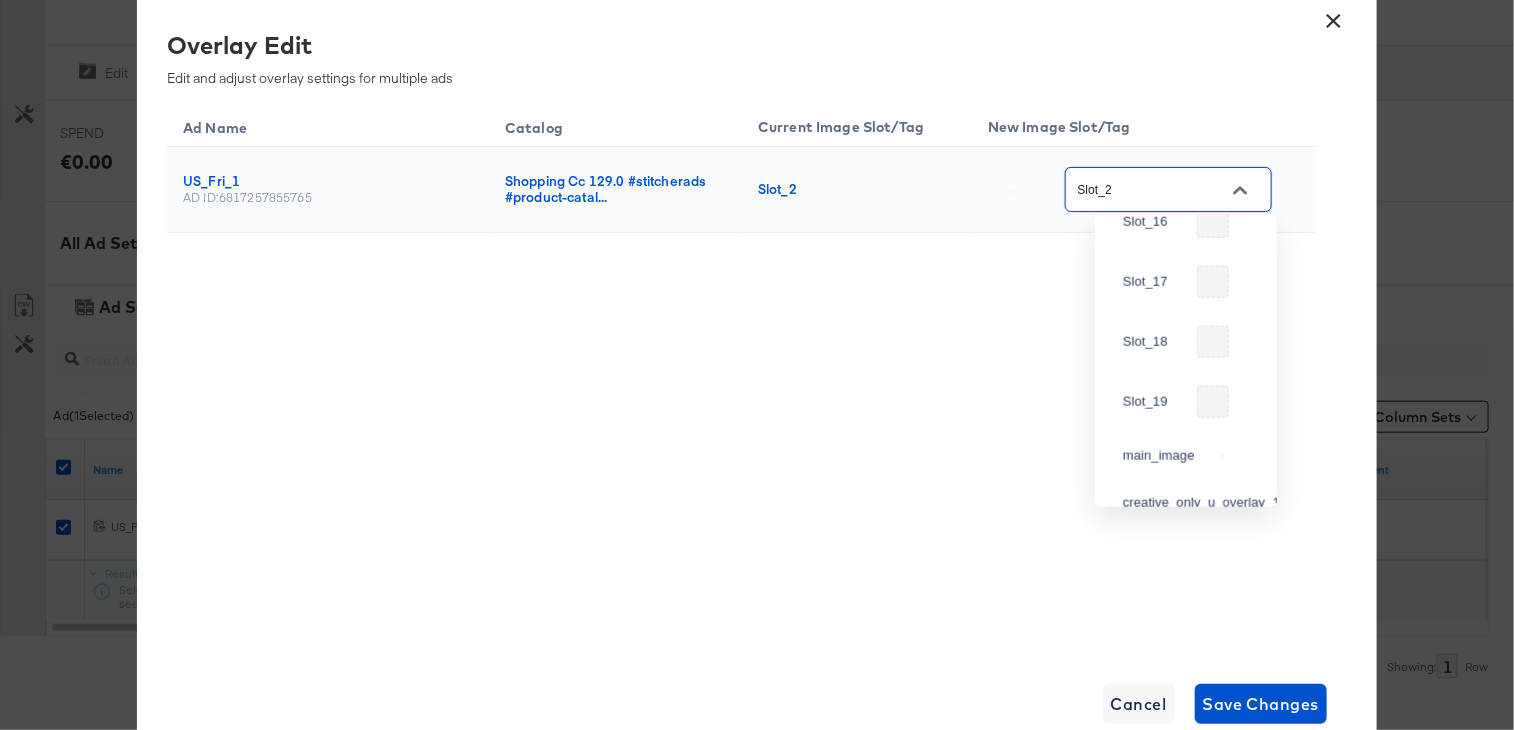 scroll, scrollTop: 1161, scrollLeft: 0, axis: vertical 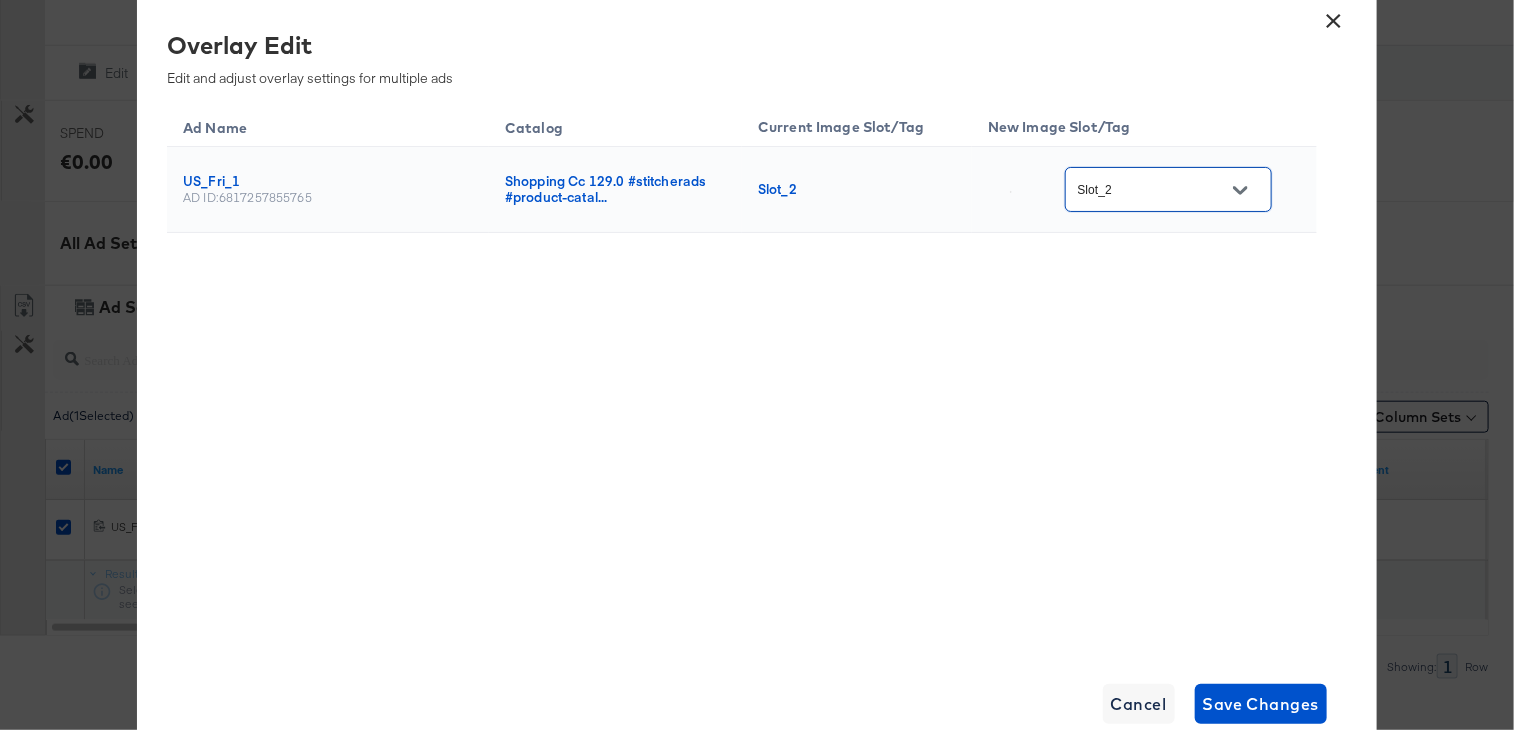click on "×" at bounding box center [1334, 16] 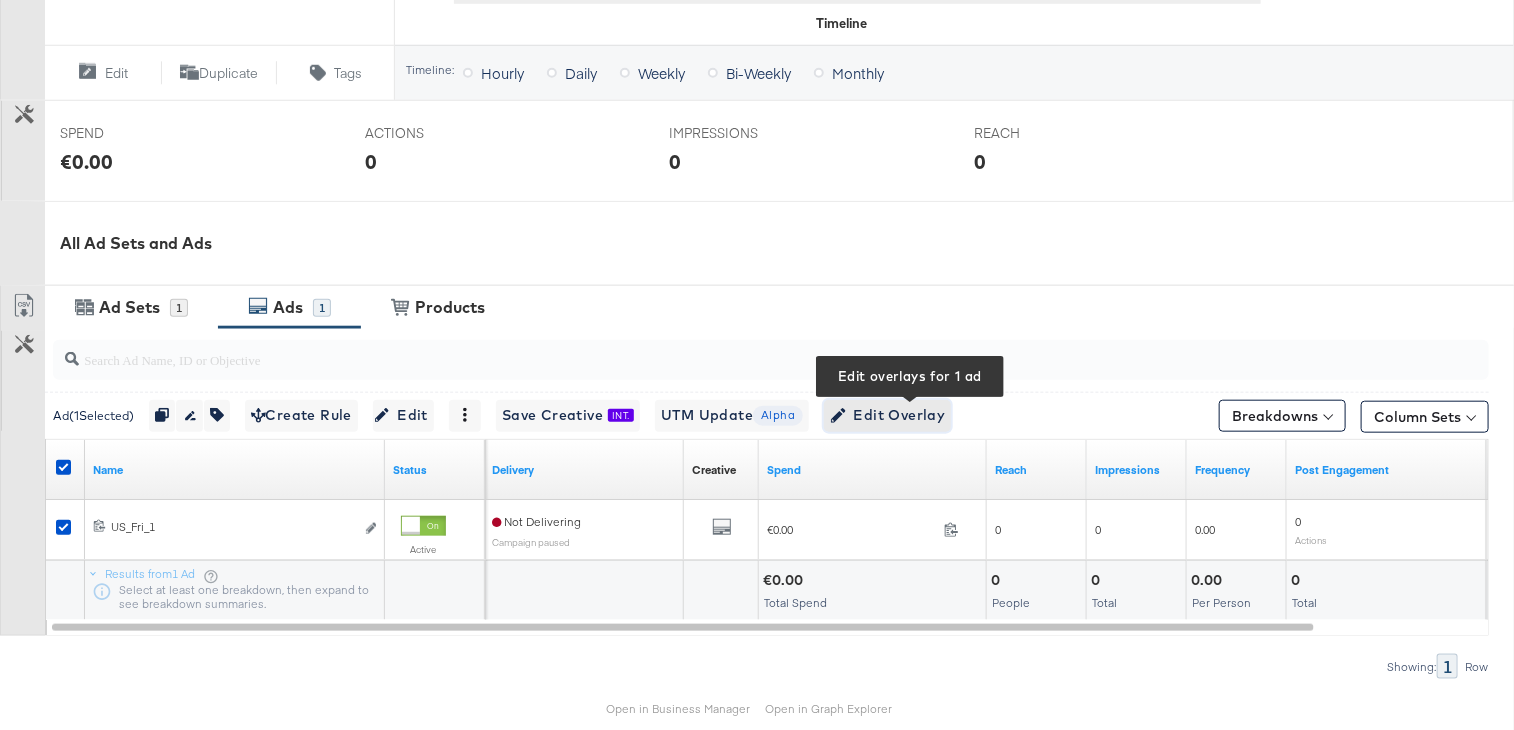 click on "Edit Overlay Edit overlays for 1 ad" at bounding box center [887, 415] 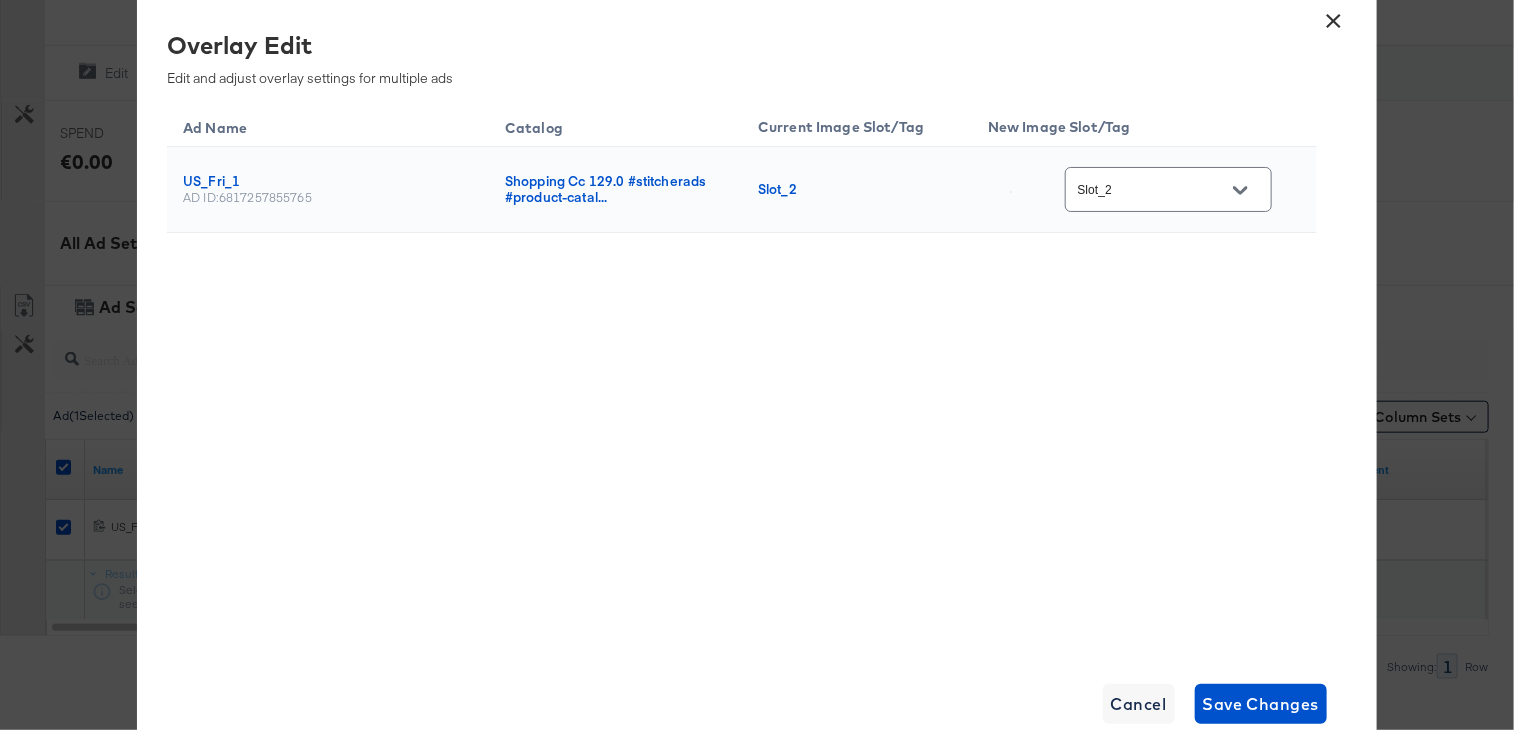 click 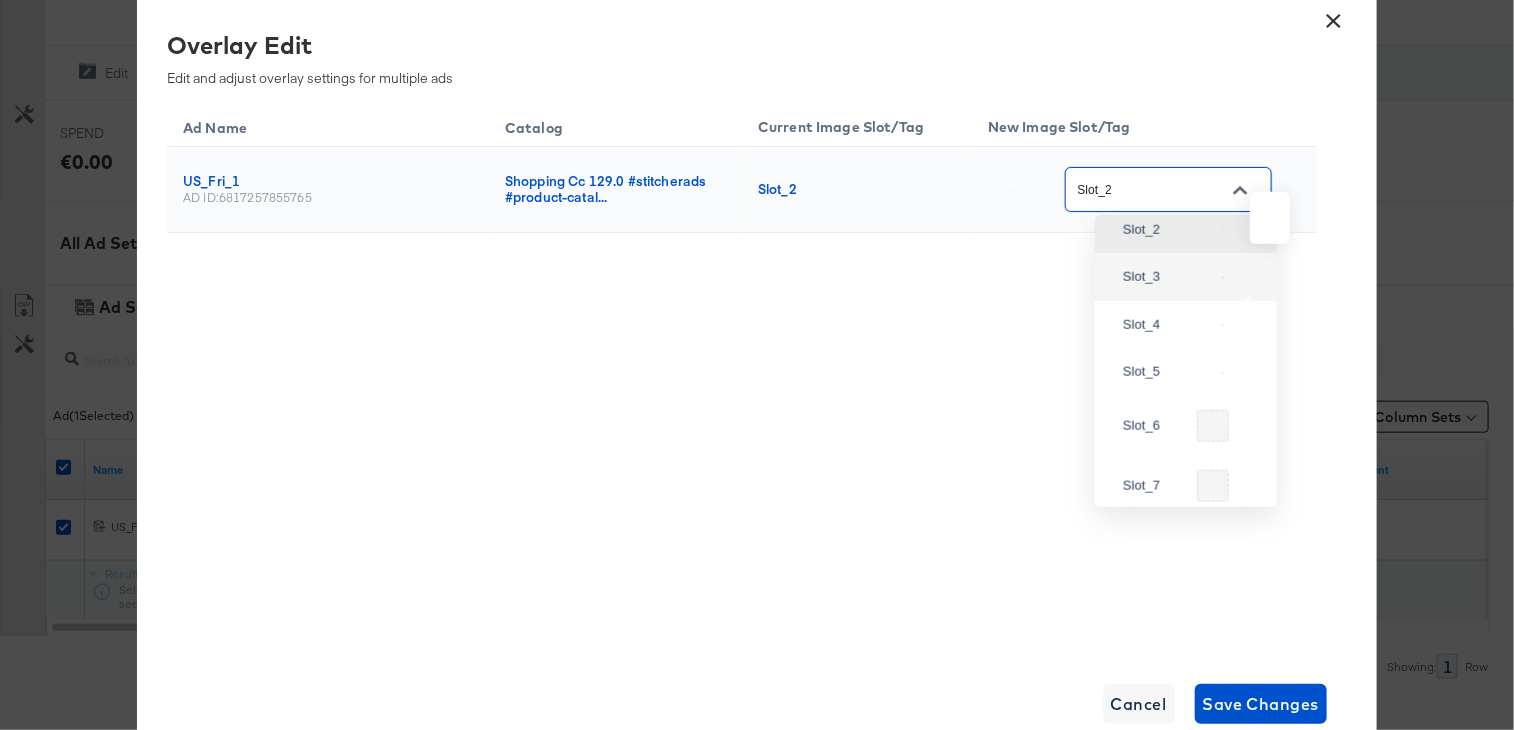 scroll, scrollTop: 132, scrollLeft: 2, axis: both 